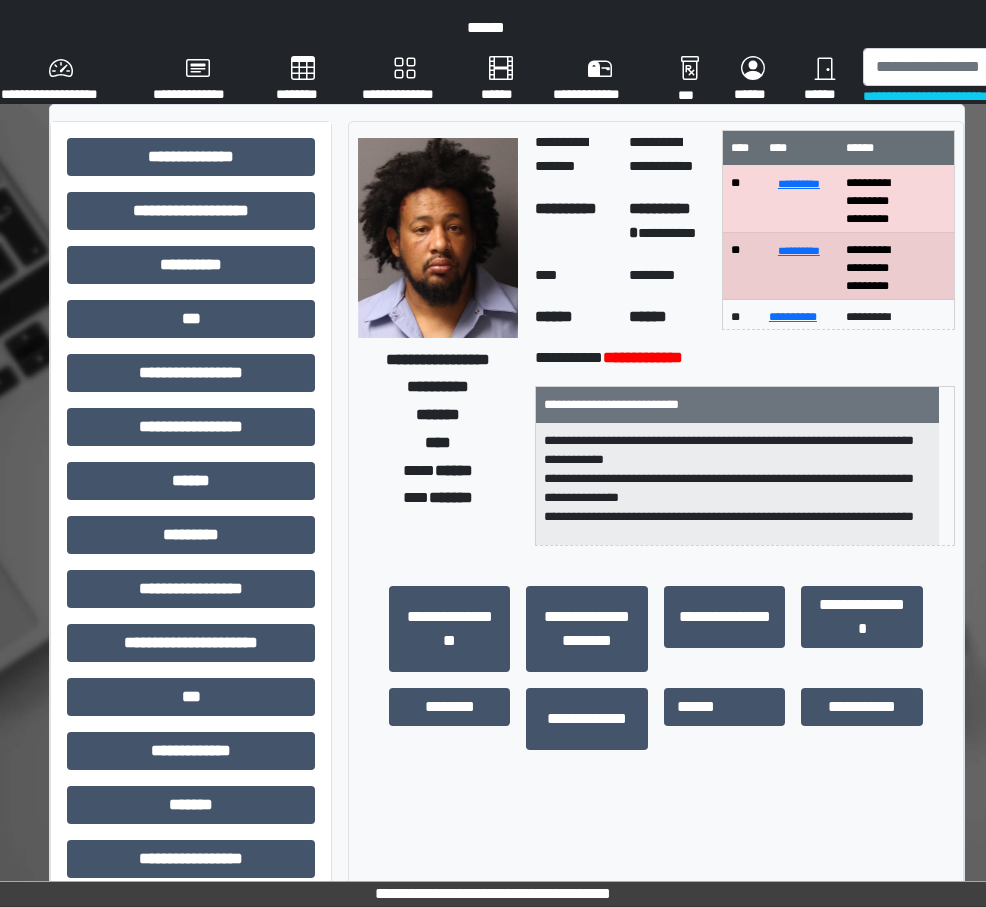 scroll, scrollTop: 0, scrollLeft: 0, axis: both 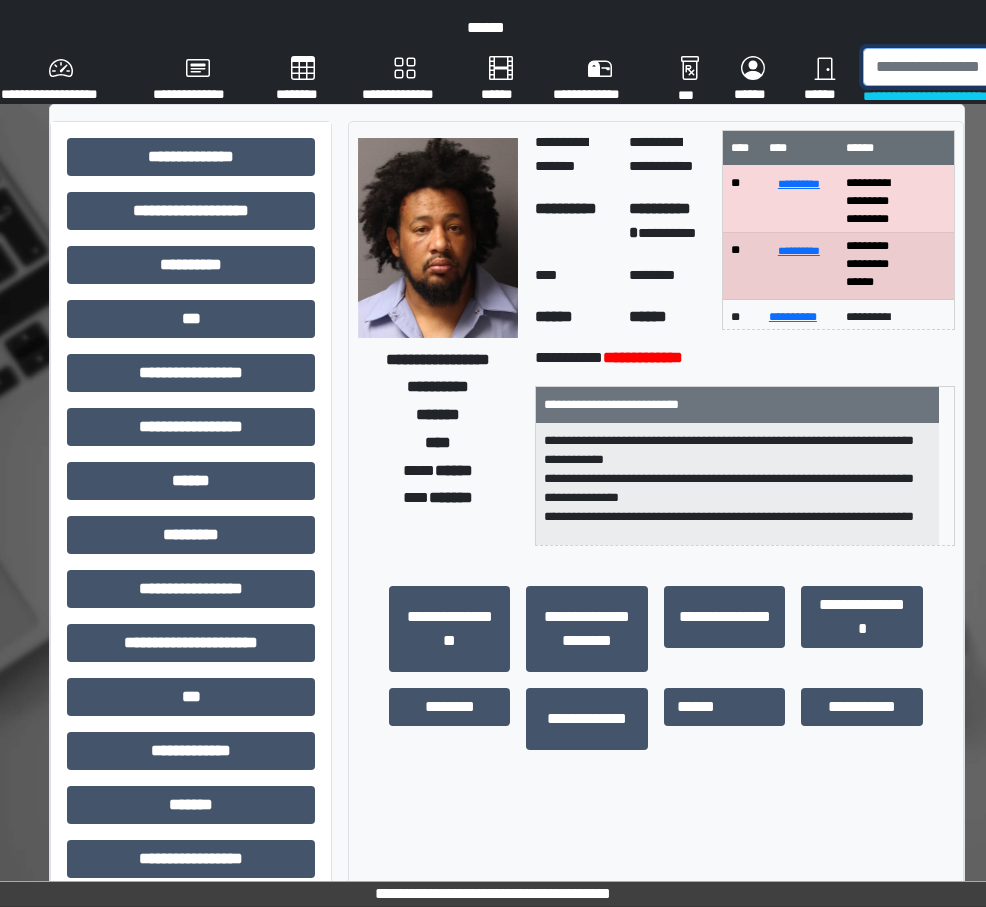 click at bounding box center (966, 67) 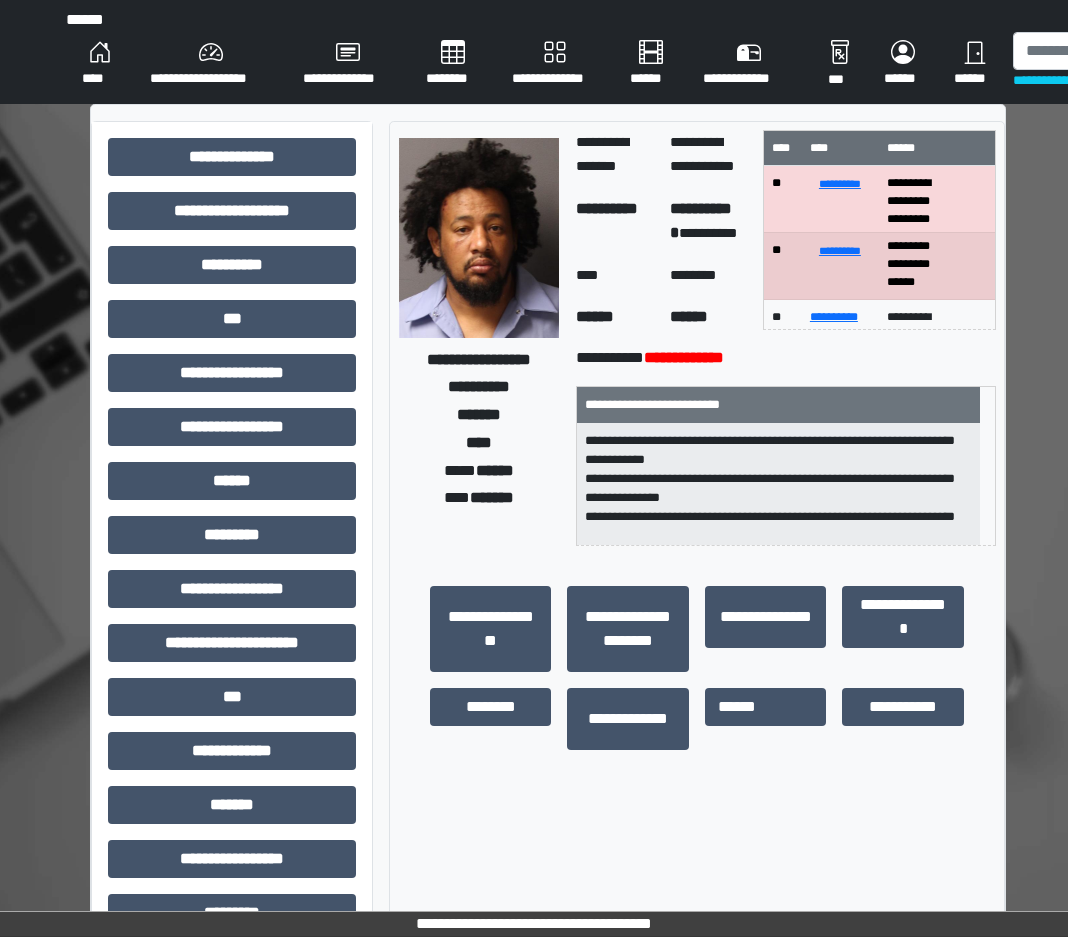click on "********" at bounding box center (453, 64) 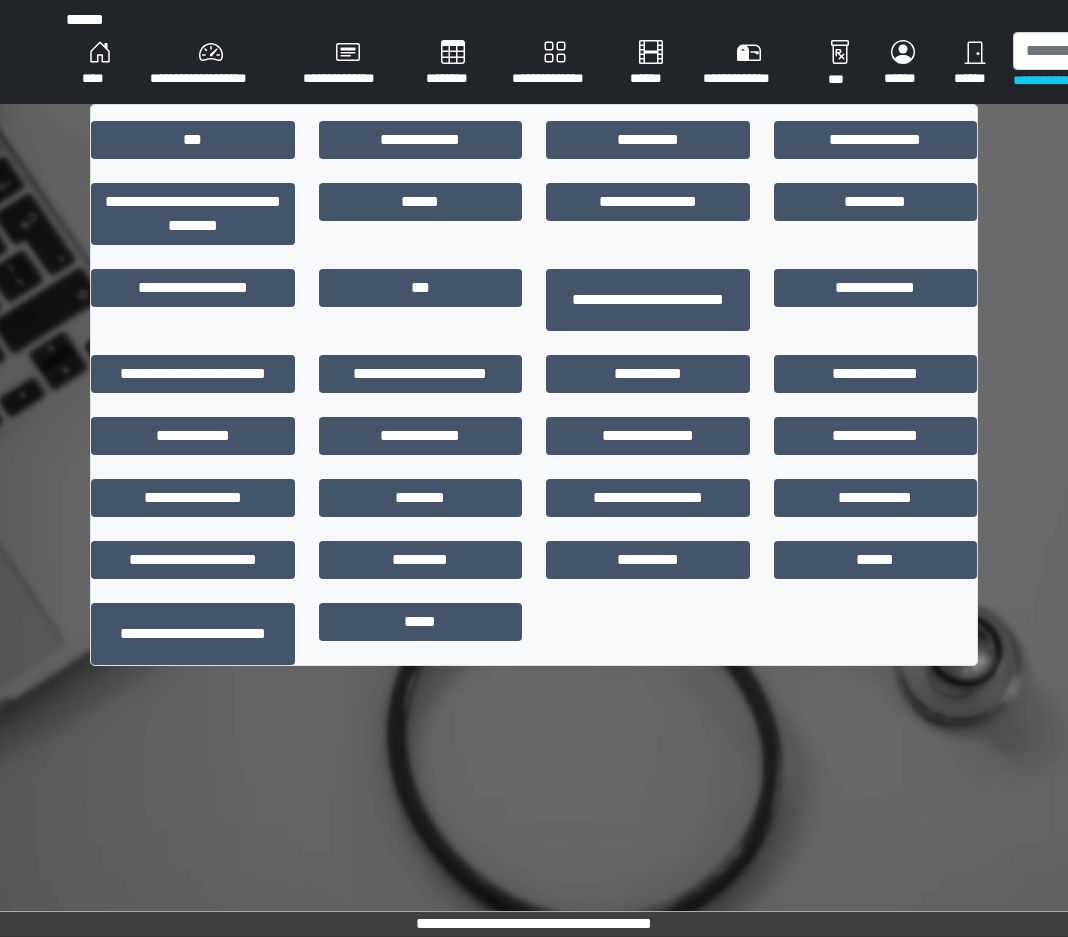 click on "**********" at bounding box center (534, 393) 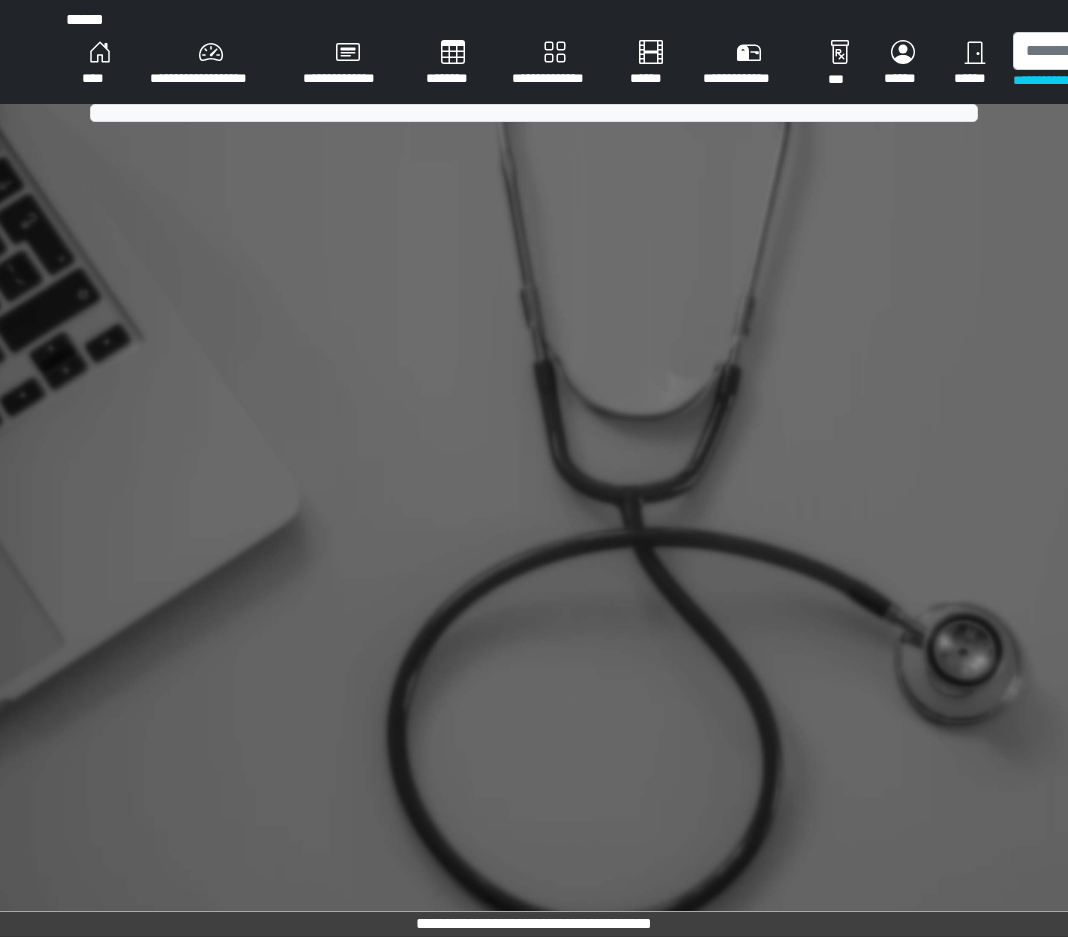 click on "********" at bounding box center (453, 64) 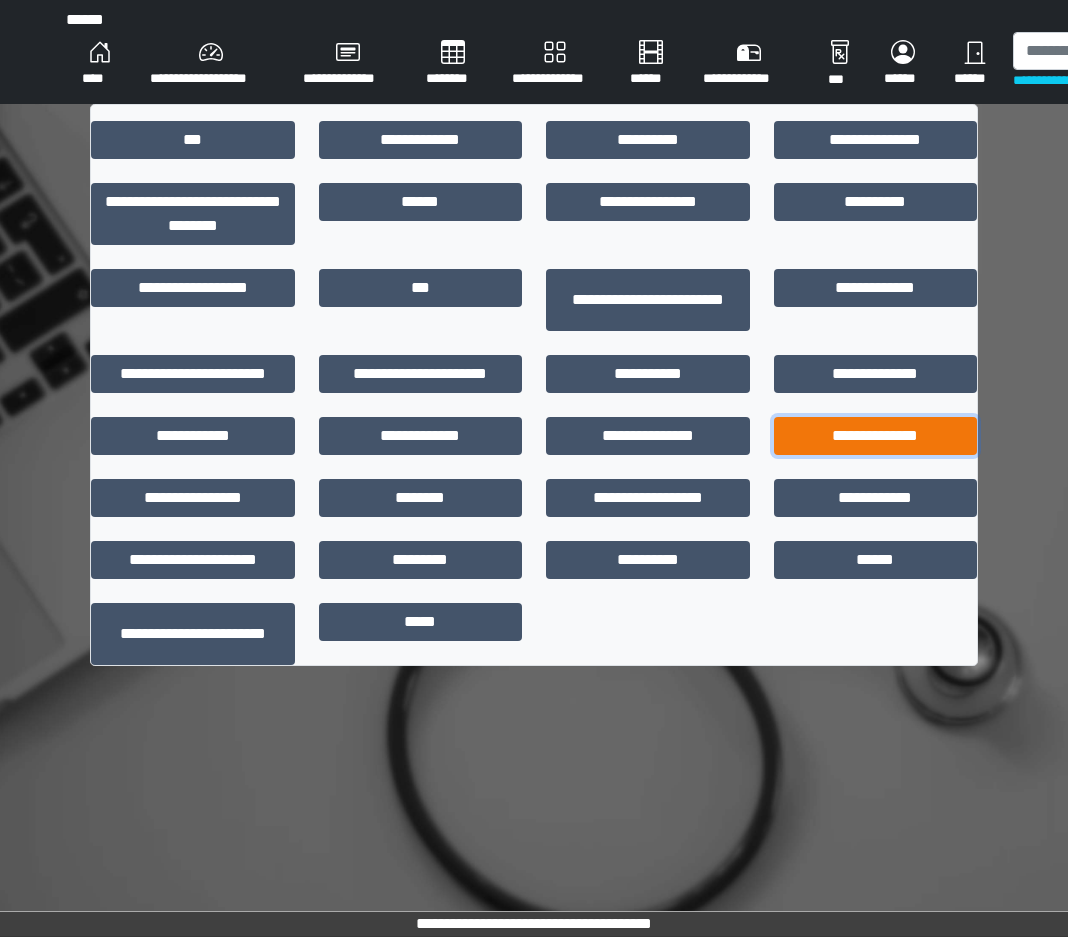 click on "**********" at bounding box center [876, 436] 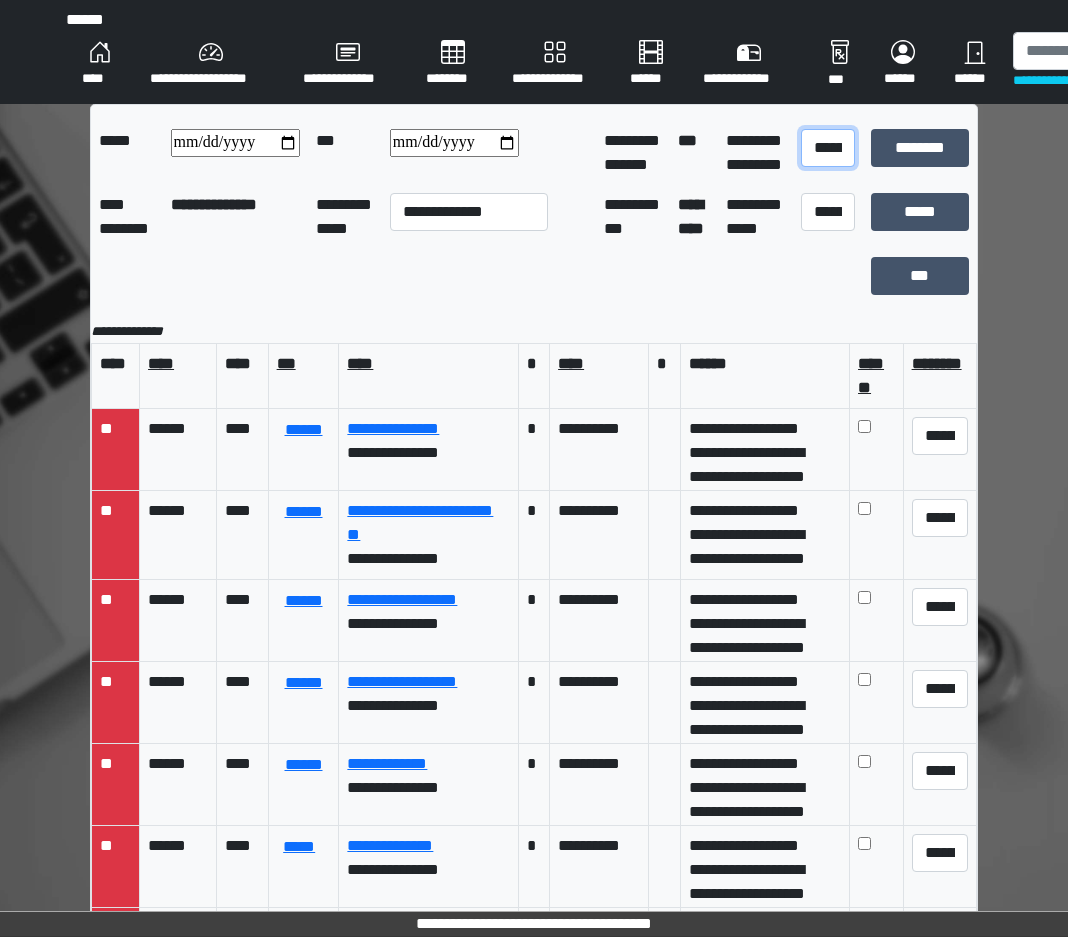 click on "**********" at bounding box center (828, 148) 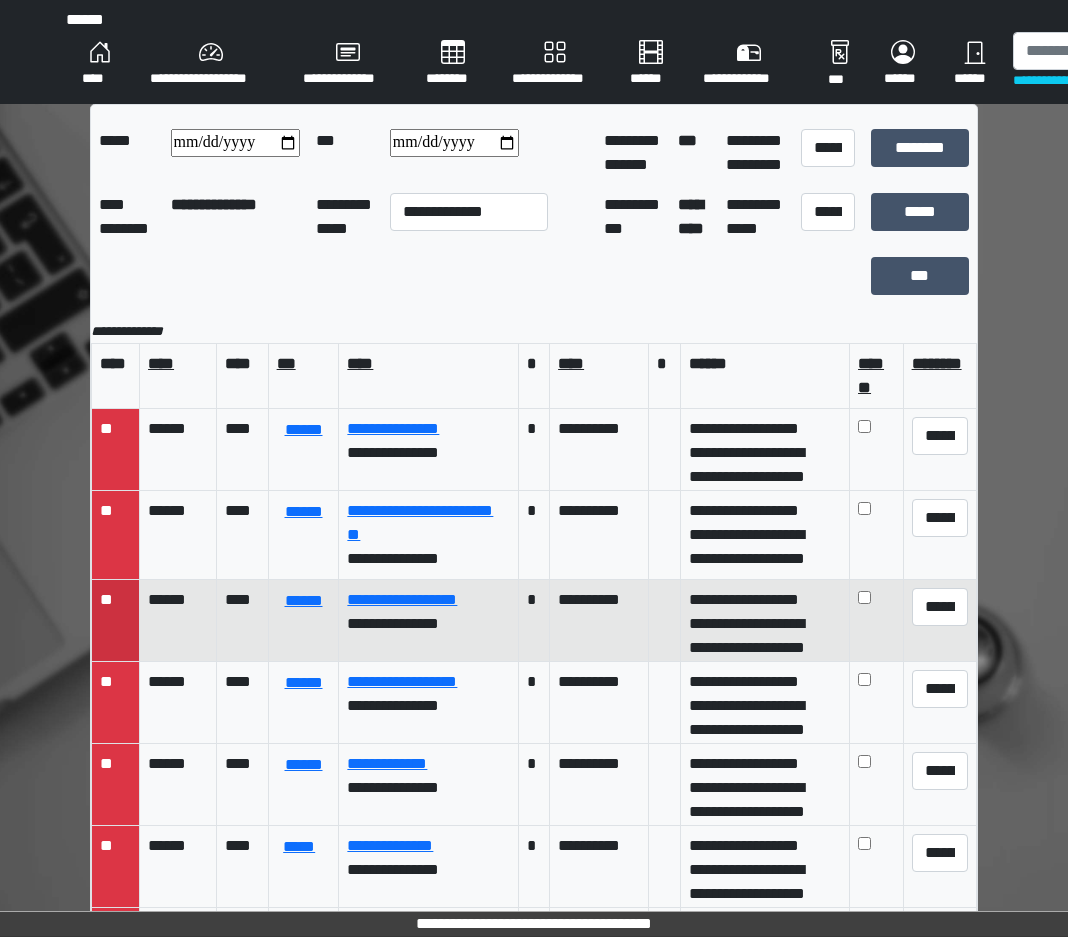 click at bounding box center [664, 621] 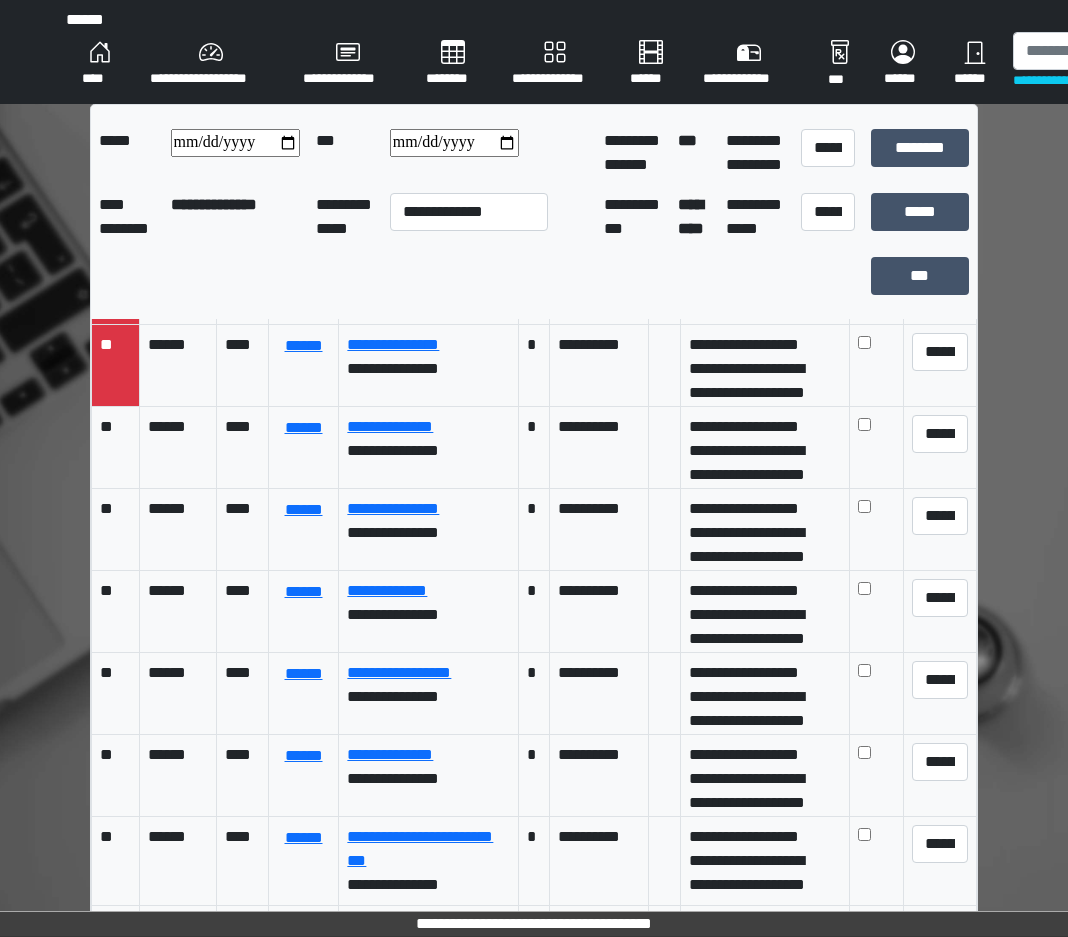 scroll, scrollTop: 600, scrollLeft: 0, axis: vertical 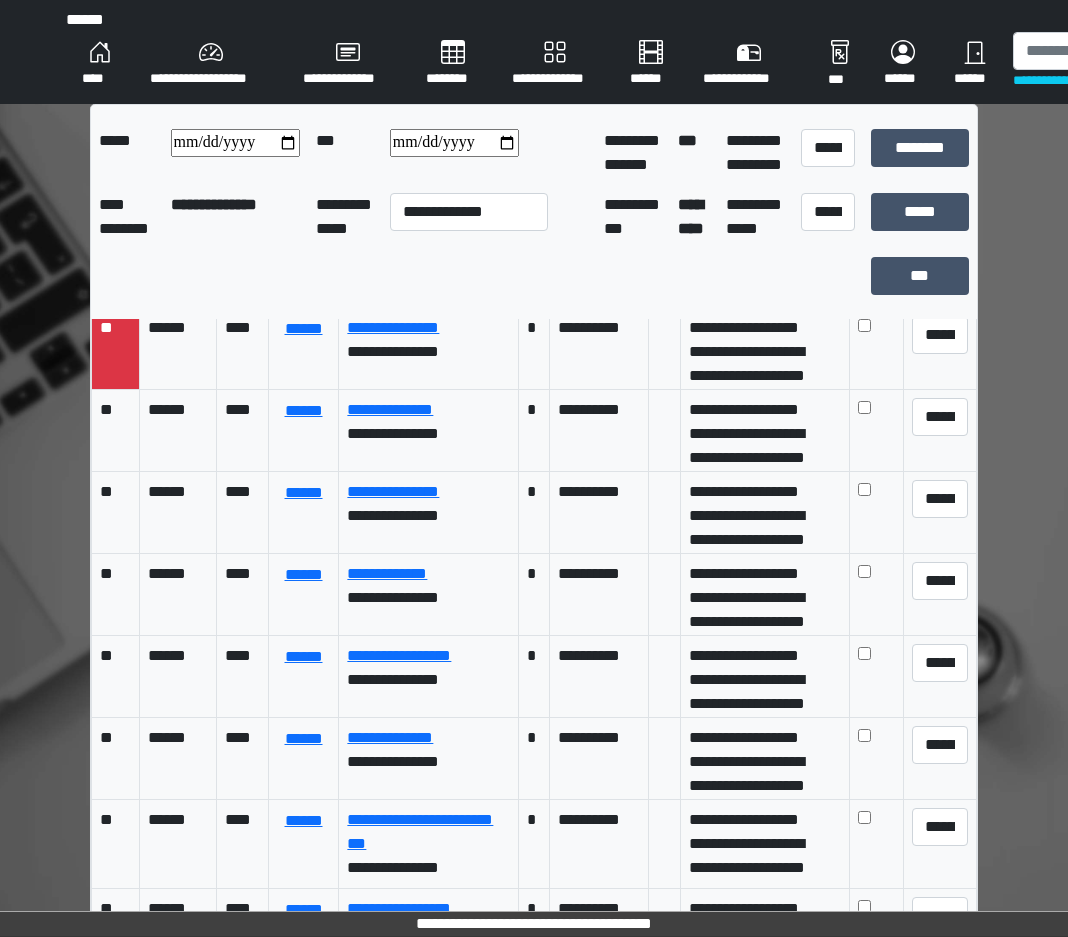 click at bounding box center [477, 276] 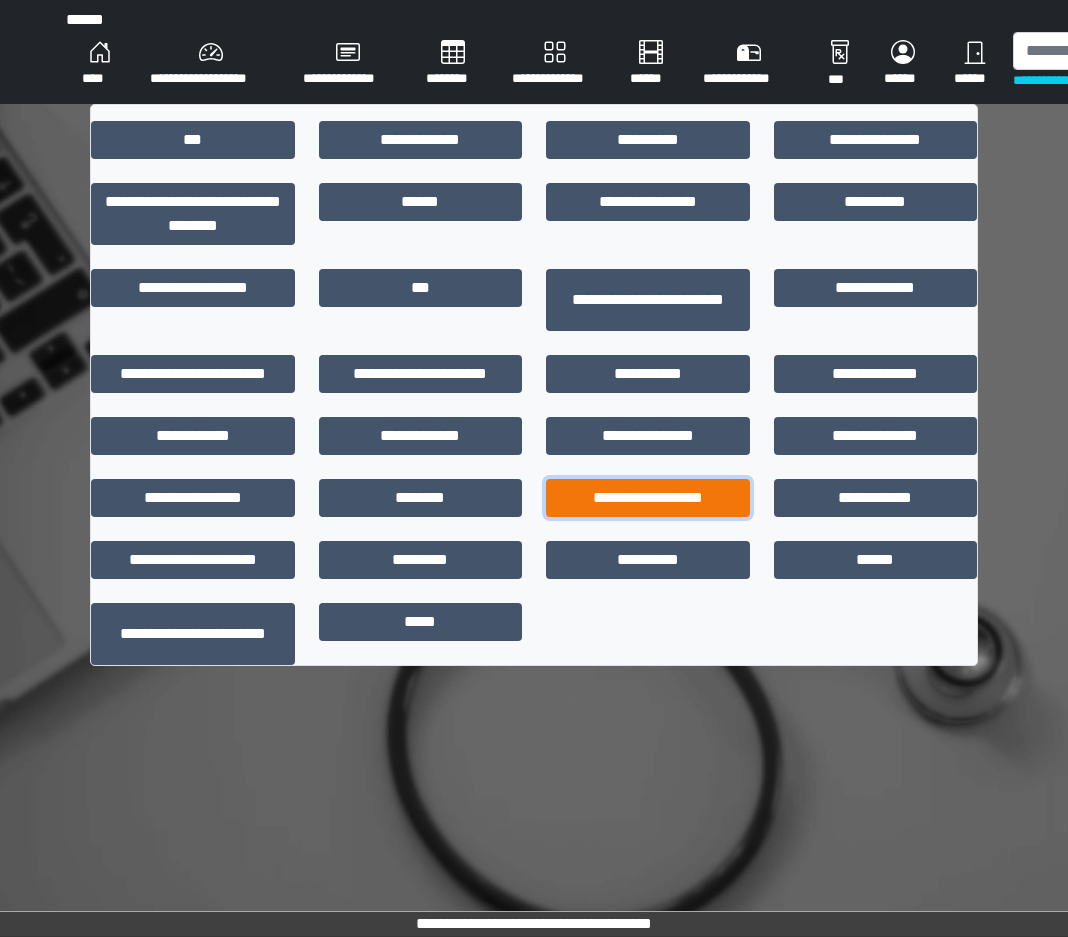 click on "**********" at bounding box center (648, 498) 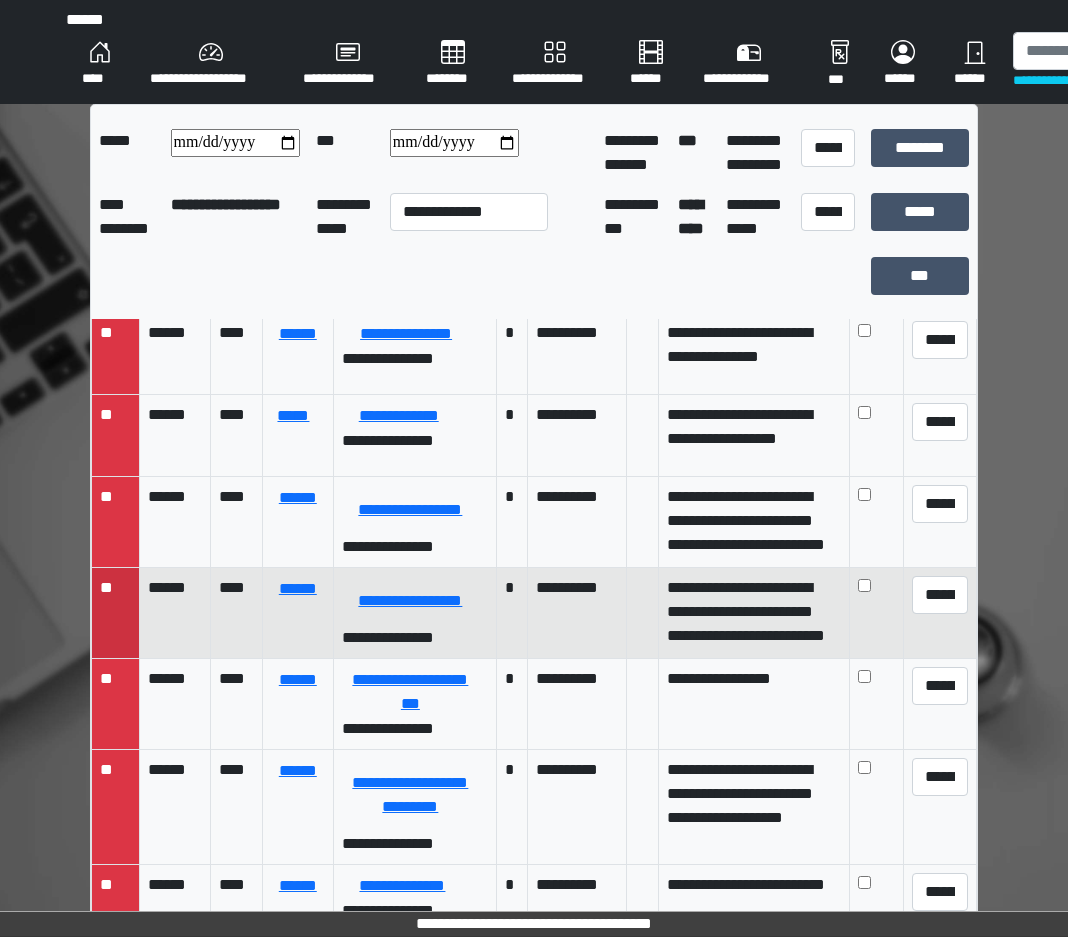 scroll, scrollTop: 200, scrollLeft: 0, axis: vertical 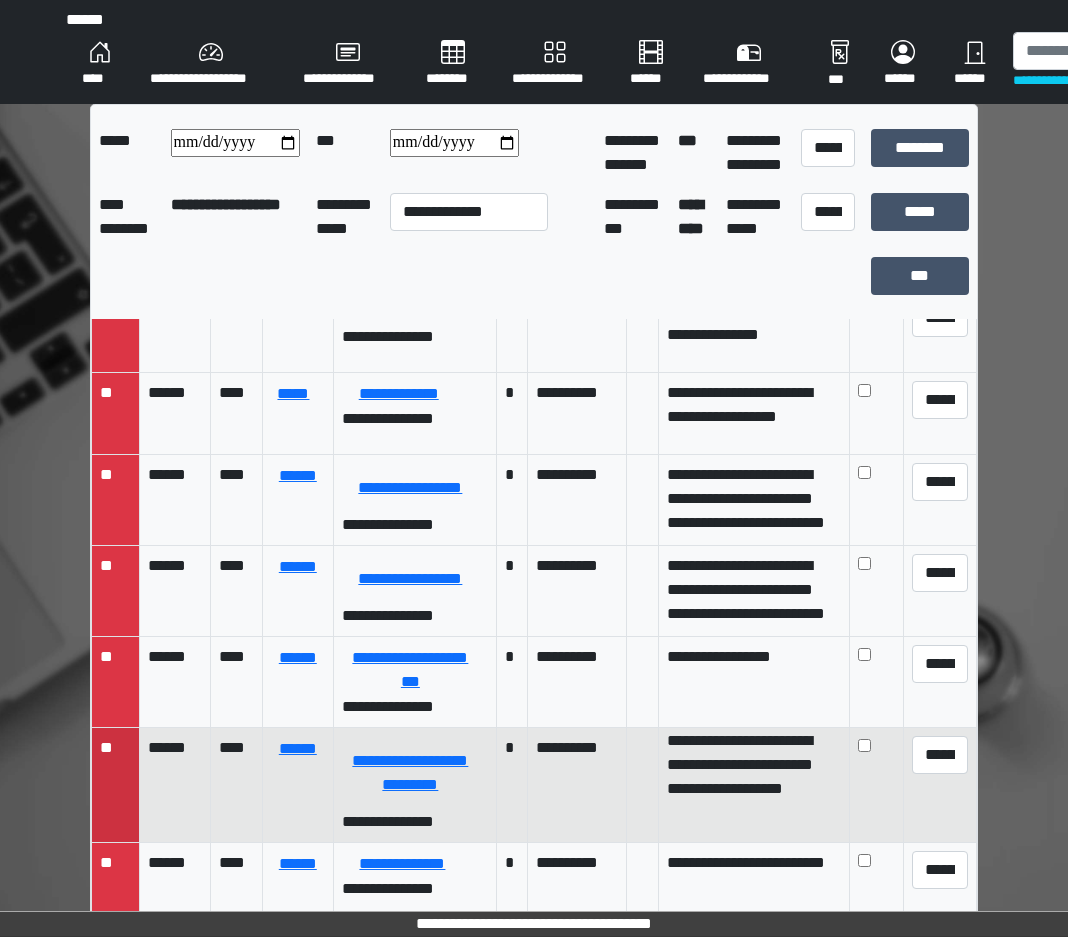 click on "**********" at bounding box center (577, 785) 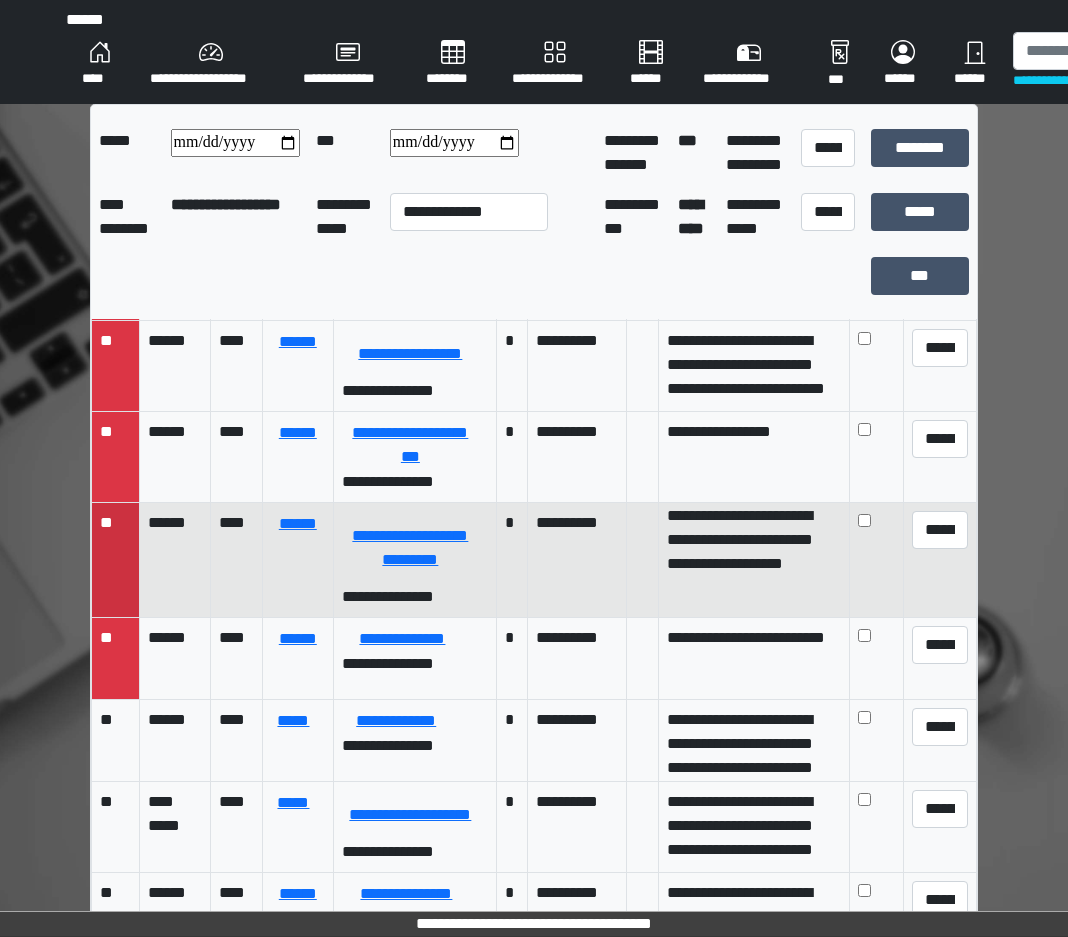 scroll, scrollTop: 500, scrollLeft: 0, axis: vertical 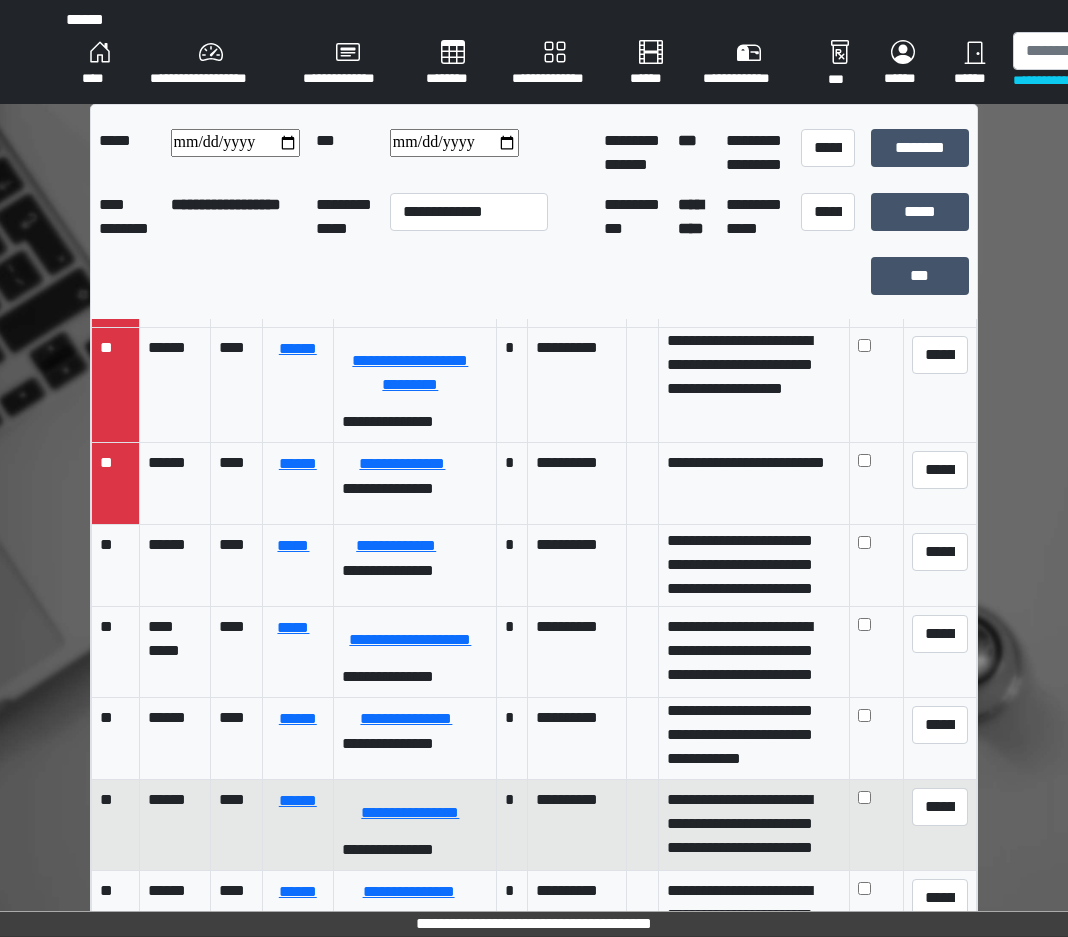 click at bounding box center [642, 825] 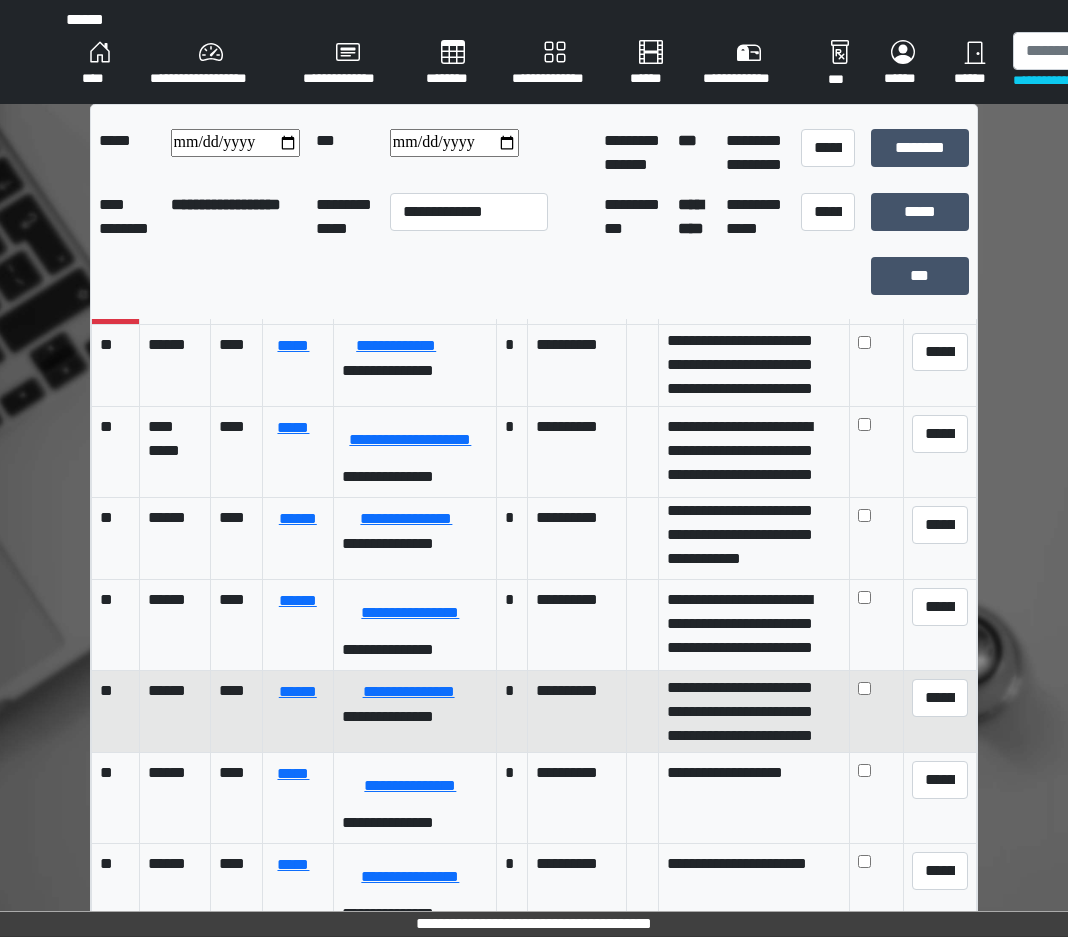 scroll, scrollTop: 40, scrollLeft: 0, axis: vertical 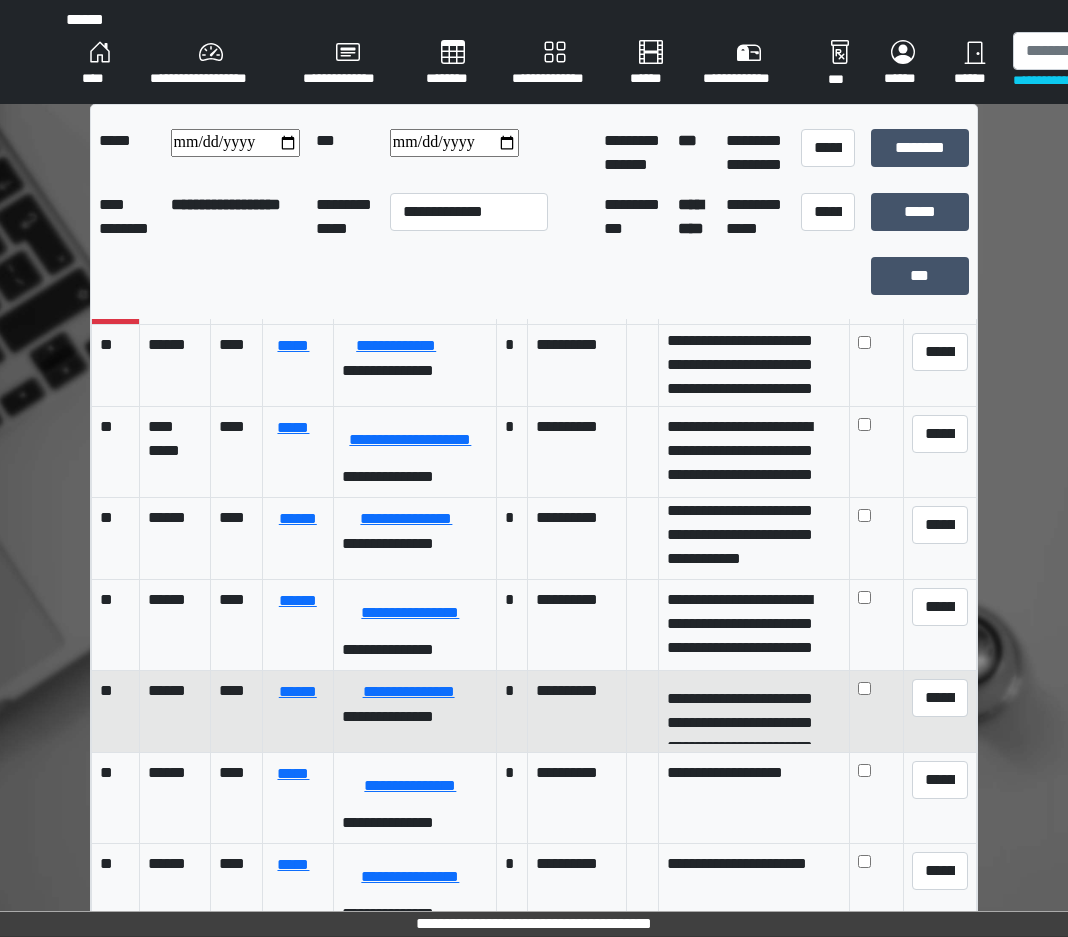 click on "**********" at bounding box center (753, 711) 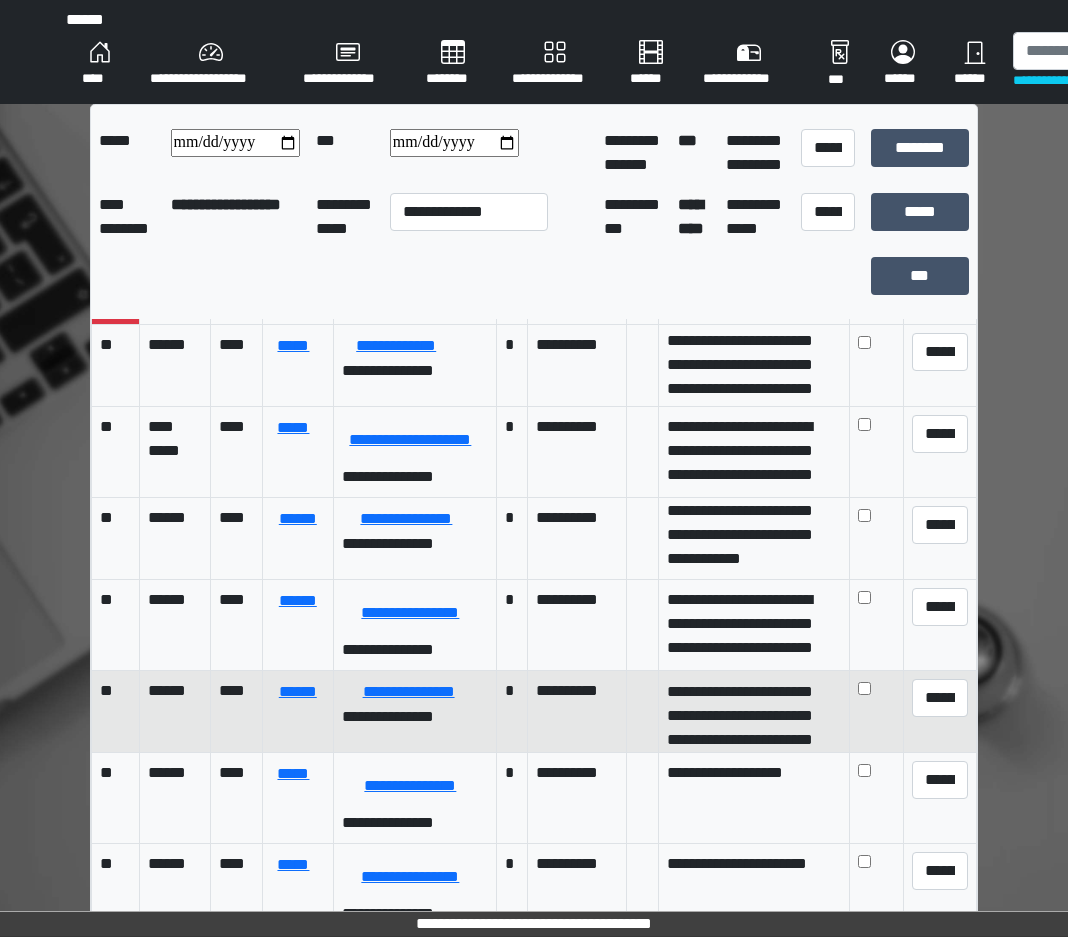 scroll, scrollTop: 80, scrollLeft: 0, axis: vertical 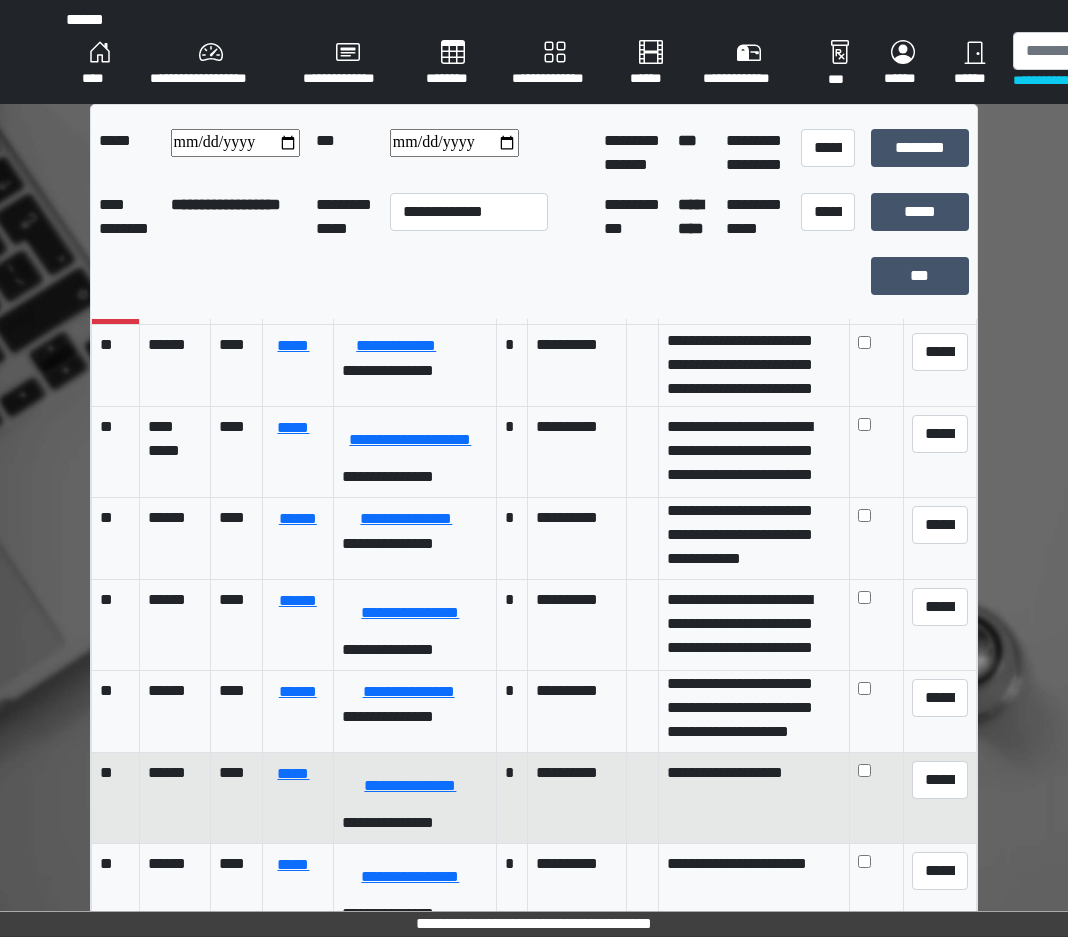 click on "**********" at bounding box center (753, 793) 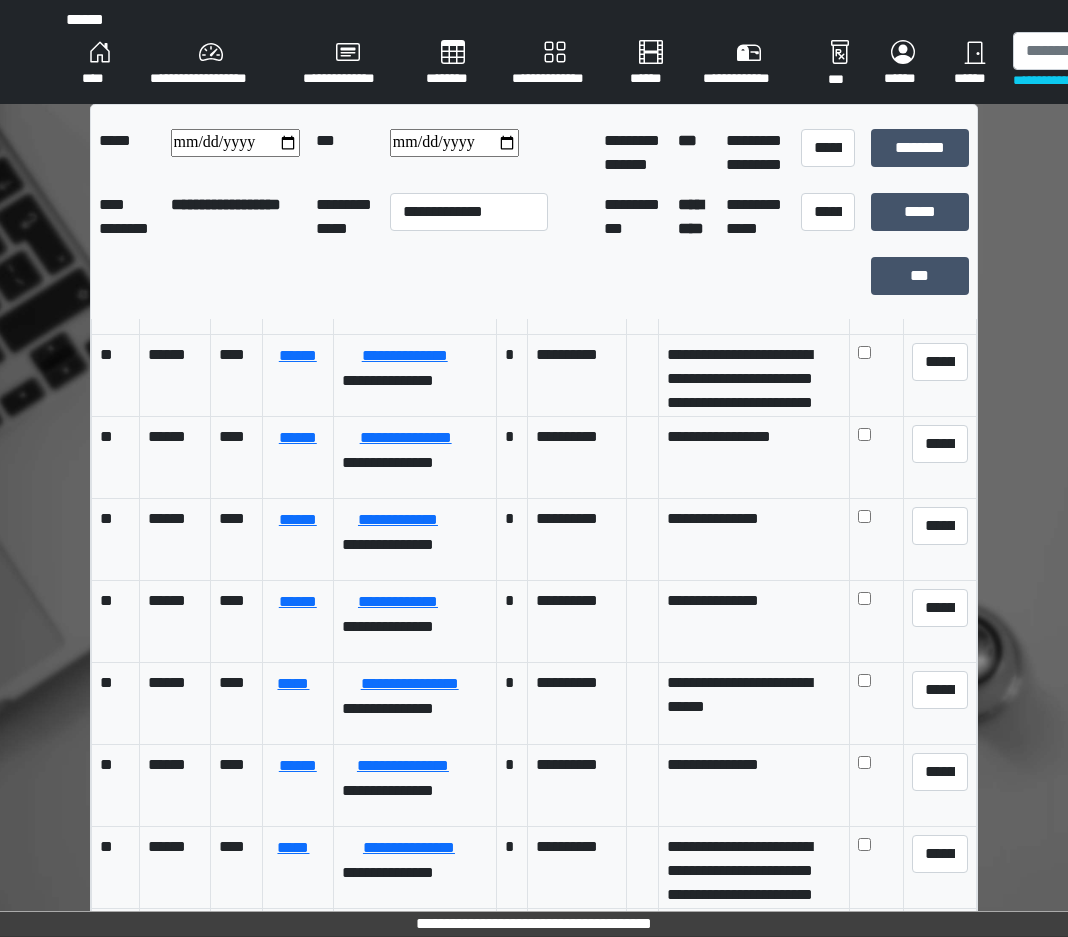 scroll, scrollTop: 1500, scrollLeft: 0, axis: vertical 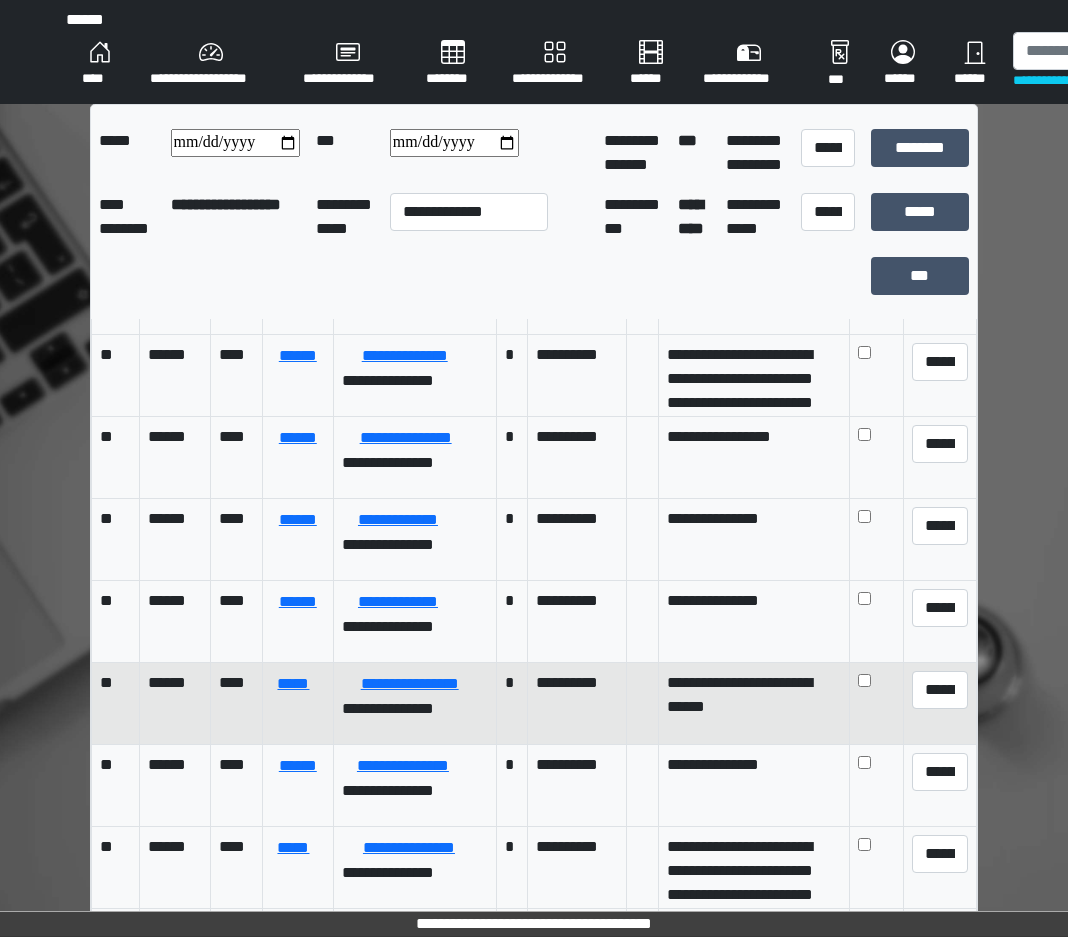 click on "**********" at bounding box center (753, 703) 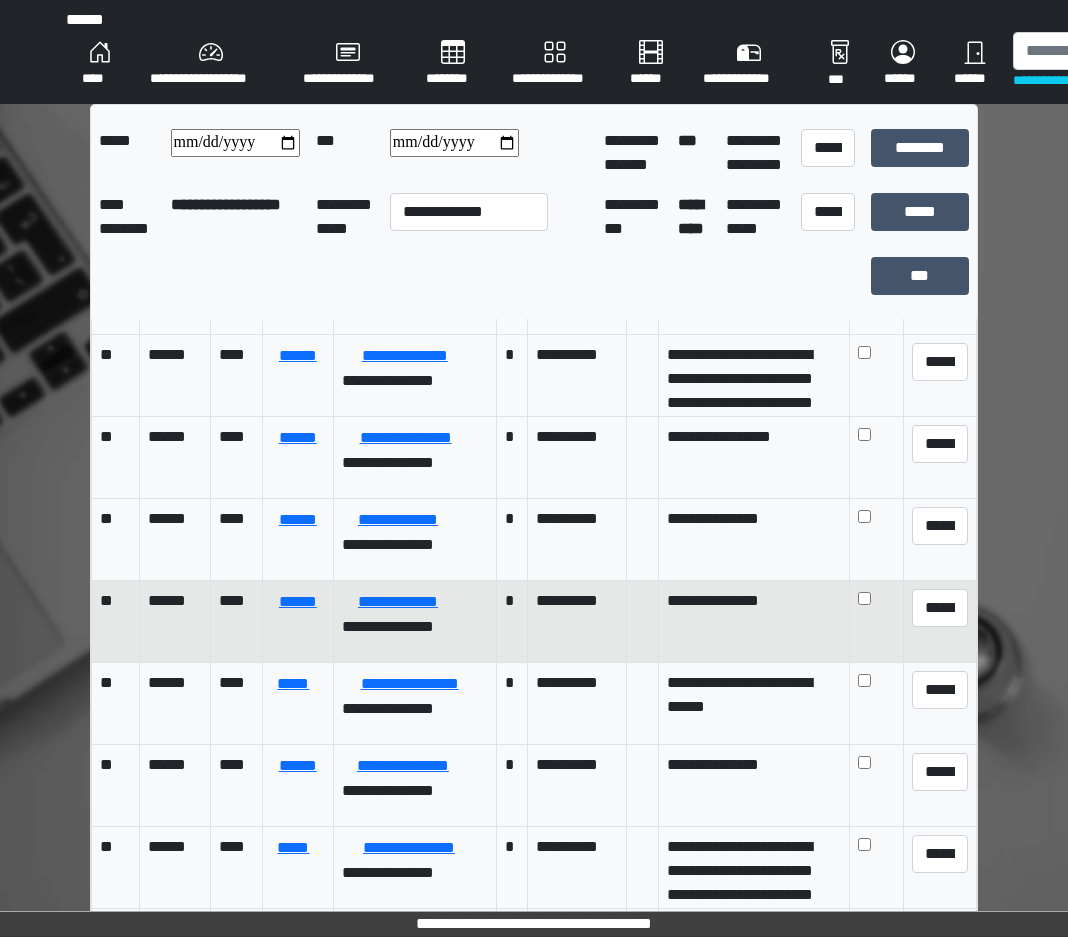 click at bounding box center (642, 622) 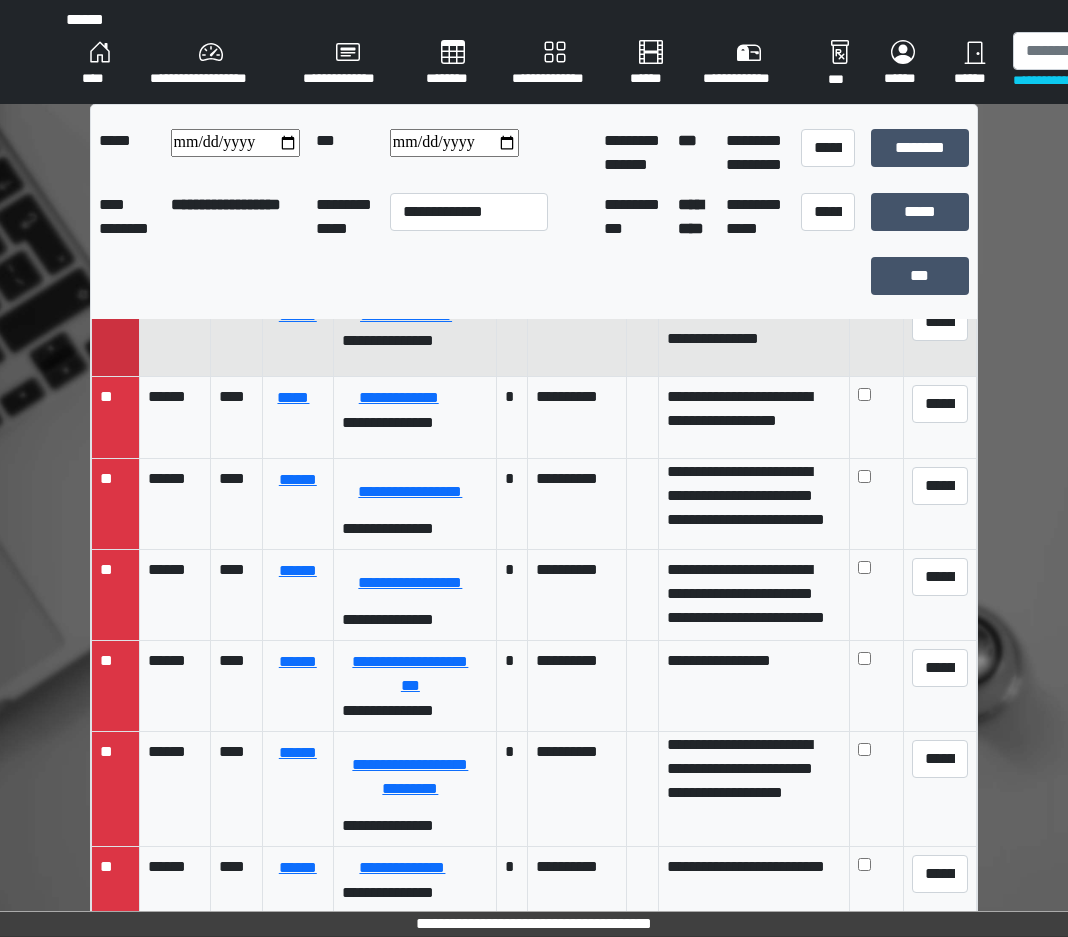 scroll, scrollTop: 200, scrollLeft: 0, axis: vertical 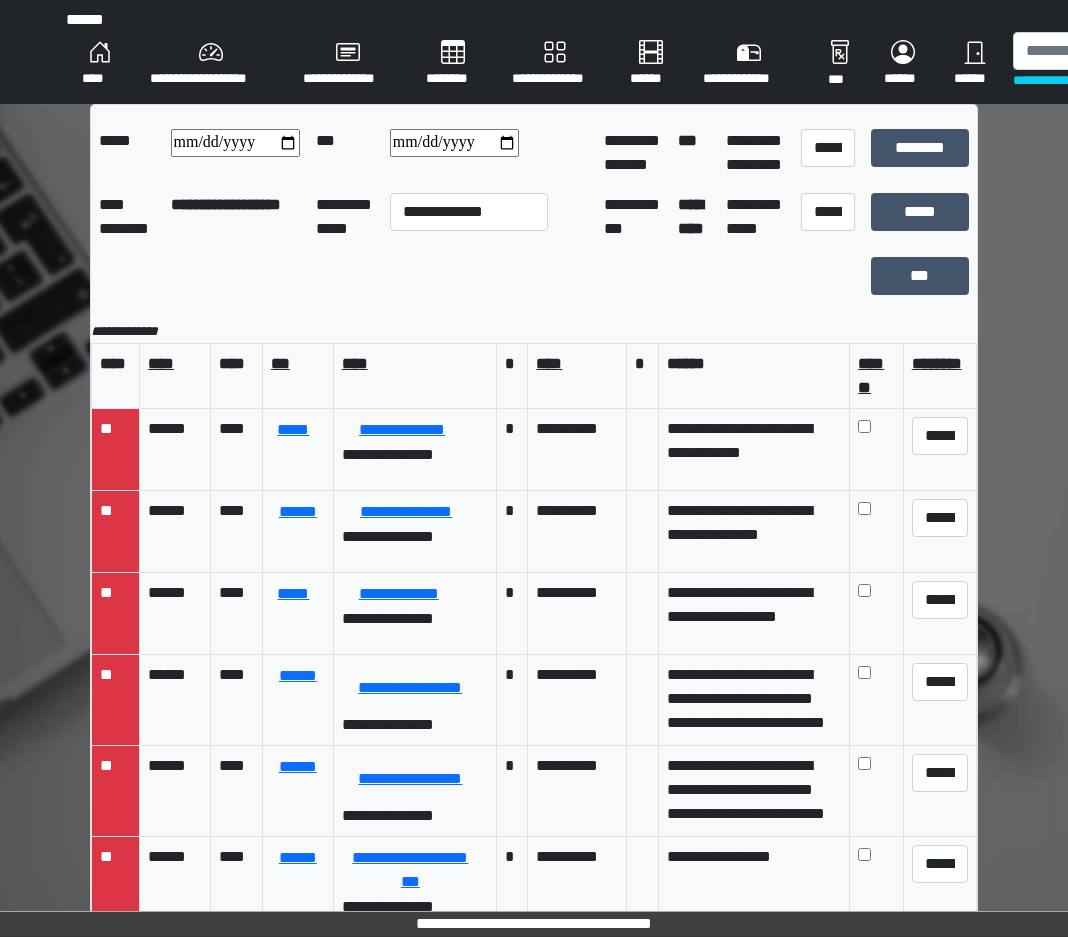 click on "********" at bounding box center [453, 64] 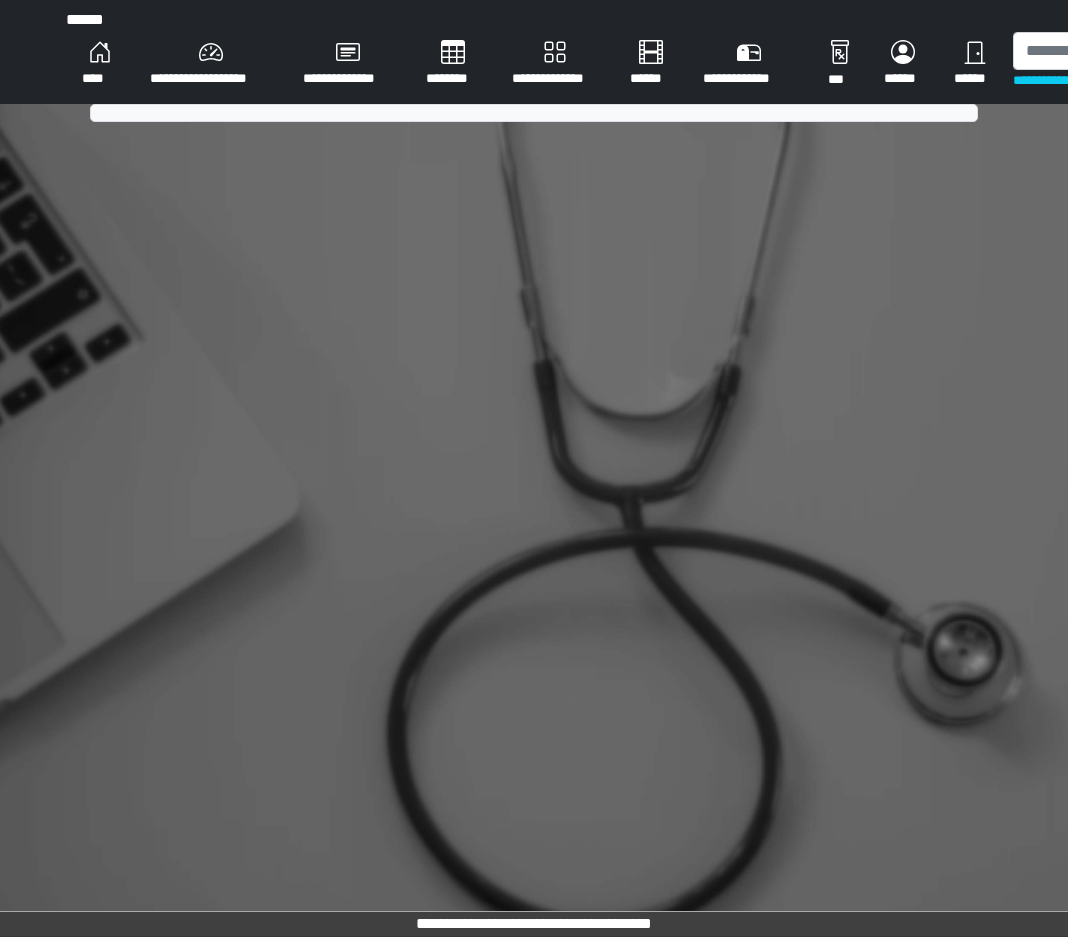 click on "********" at bounding box center [453, 64] 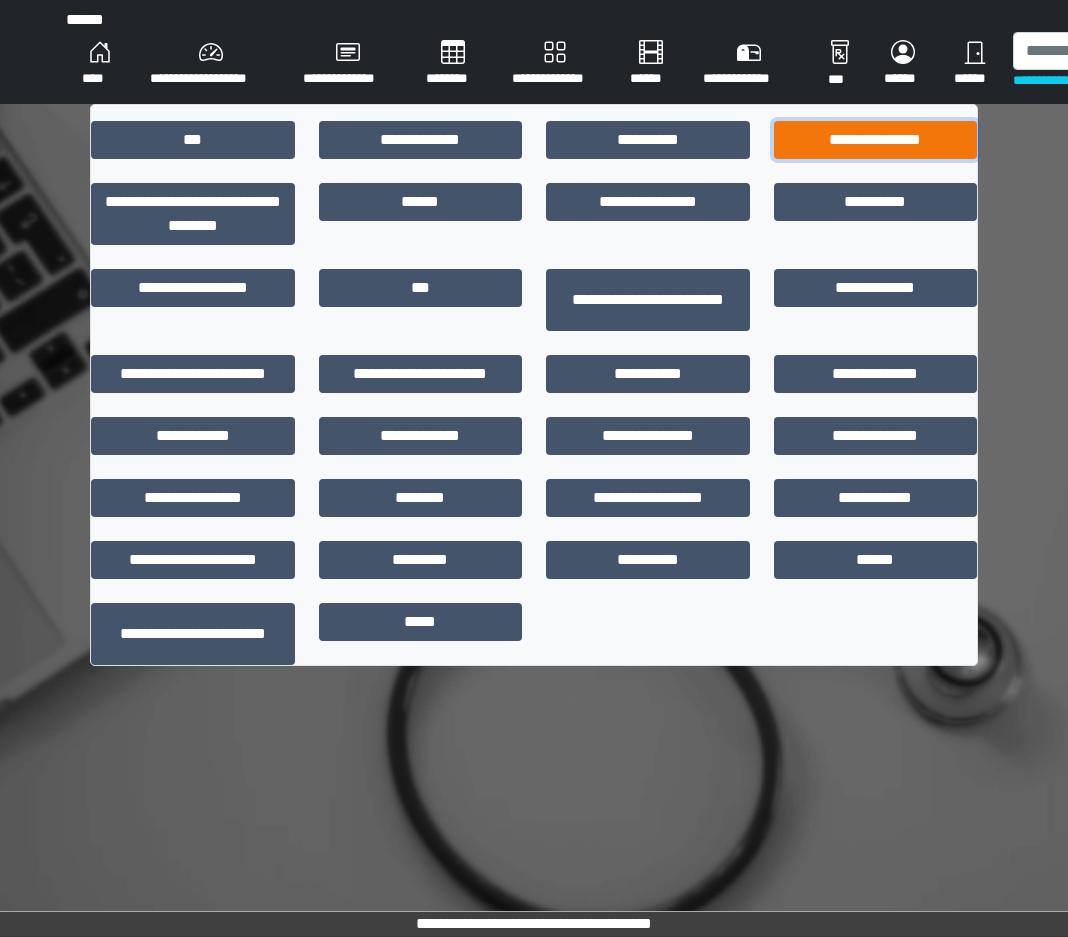 click on "**********" at bounding box center (876, 140) 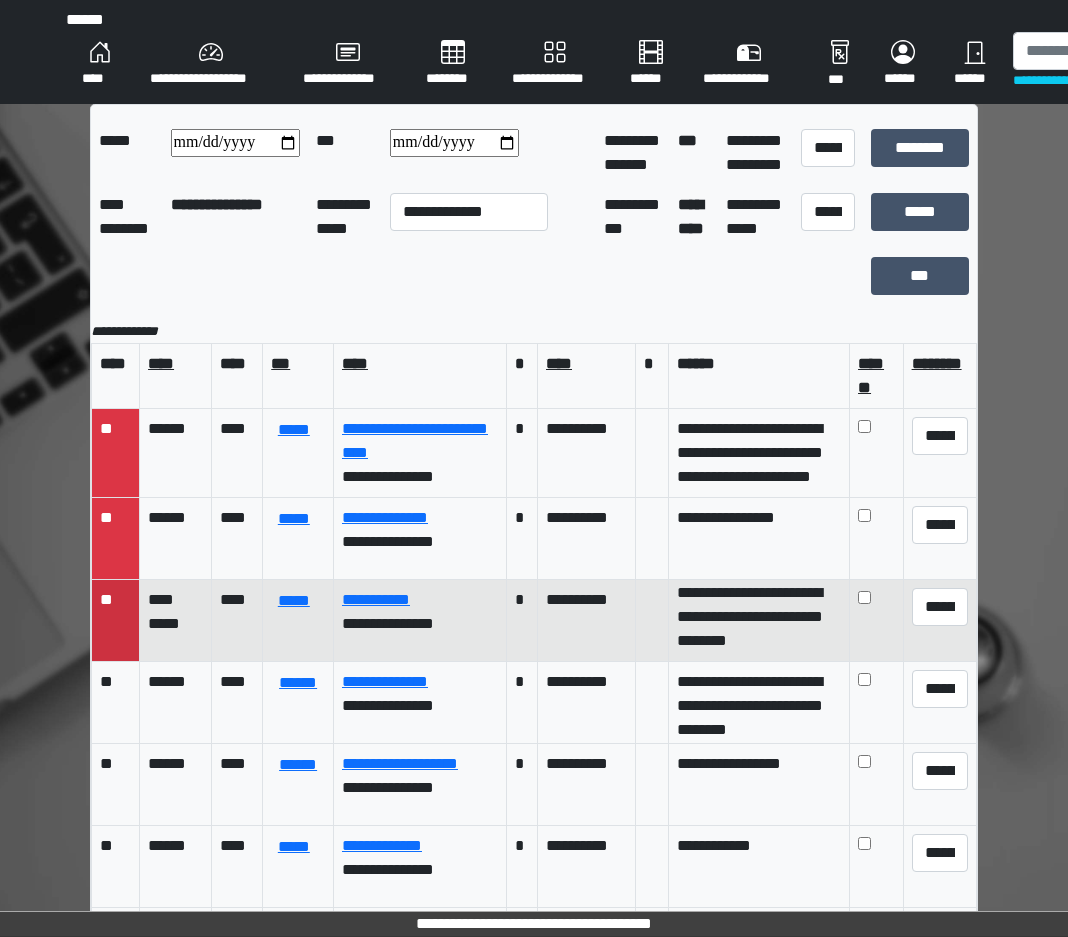 scroll, scrollTop: 31, scrollLeft: 0, axis: vertical 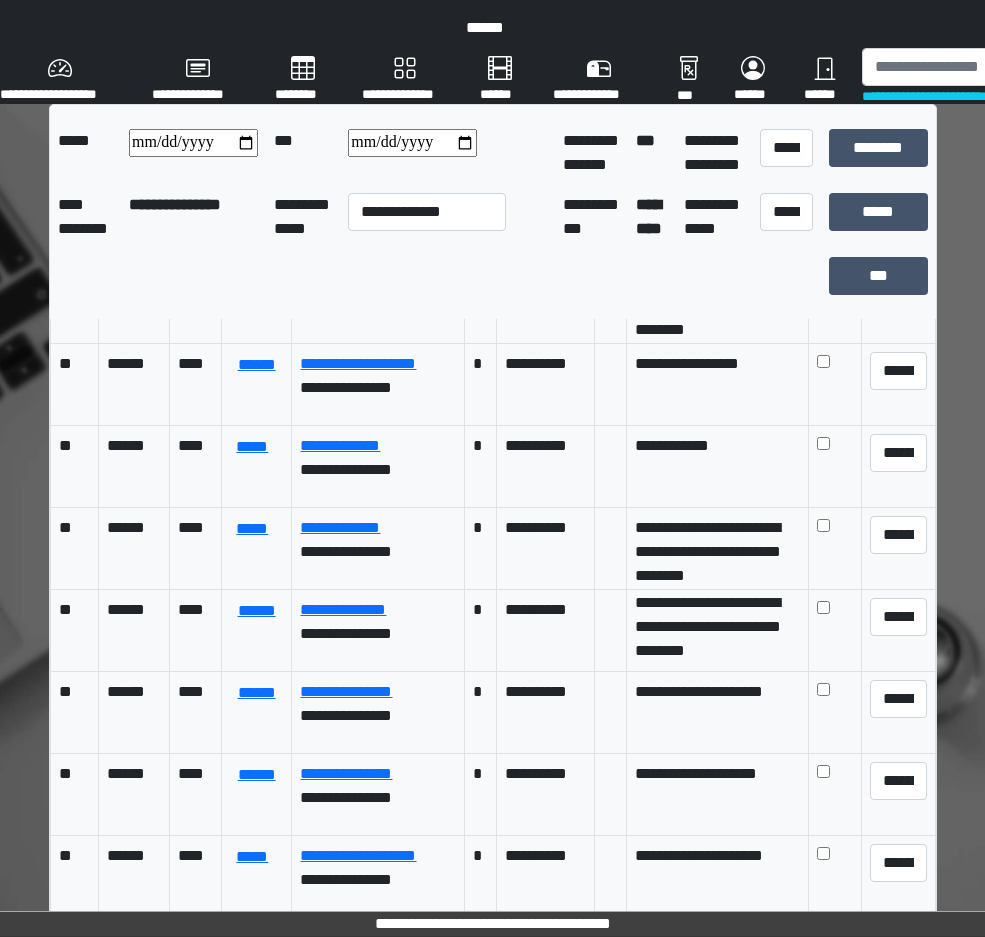 click on "********" at bounding box center [302, 80] 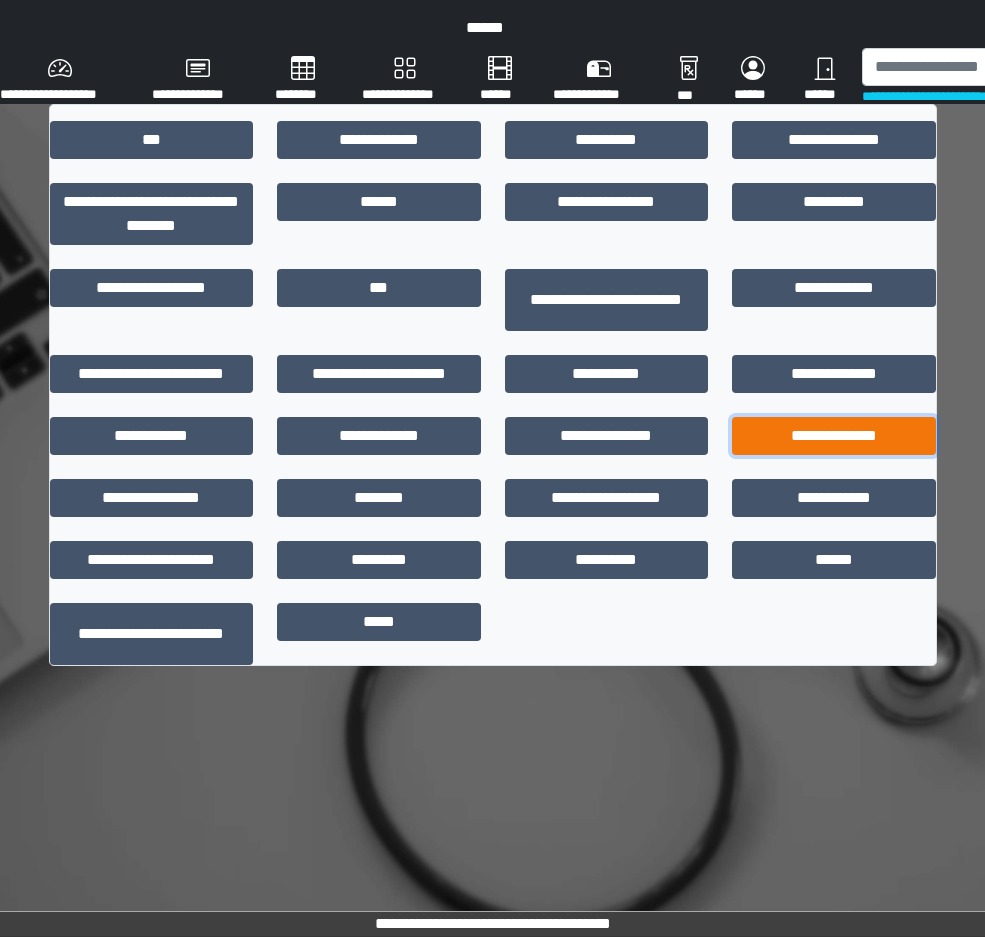 click on "**********" at bounding box center [834, 436] 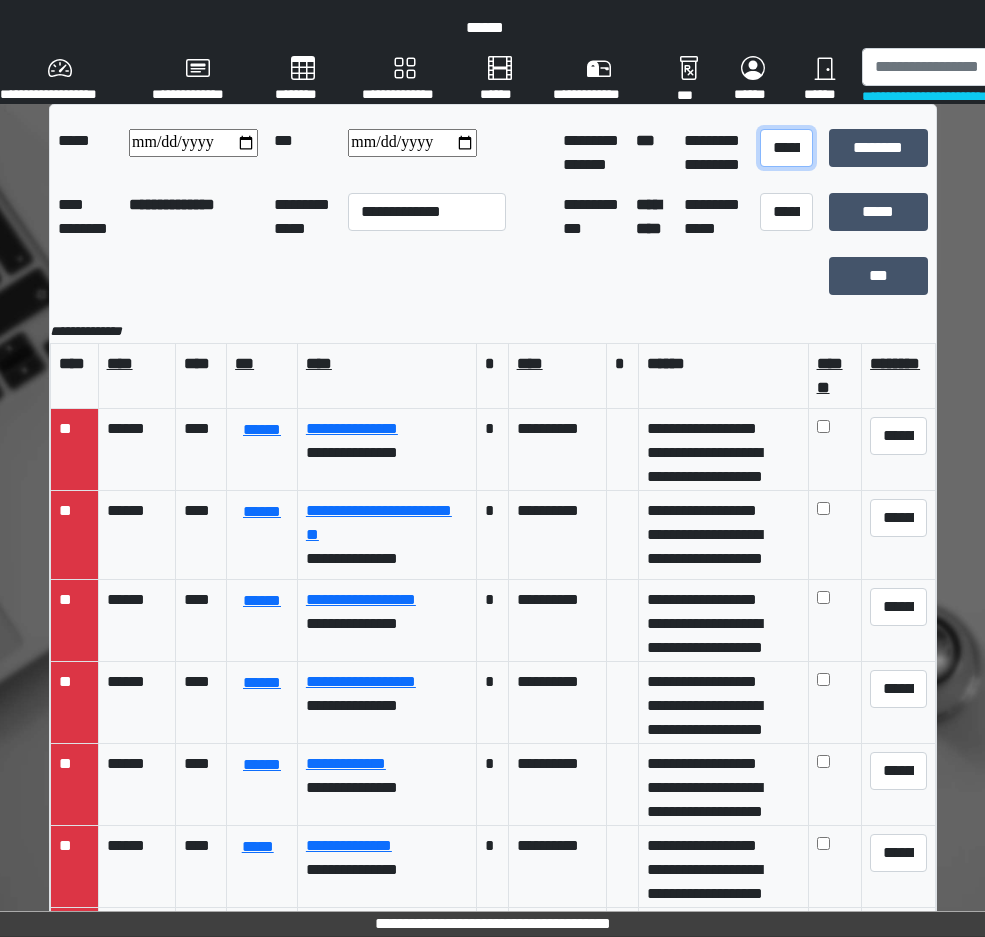 click on "**********" at bounding box center [787, 148] 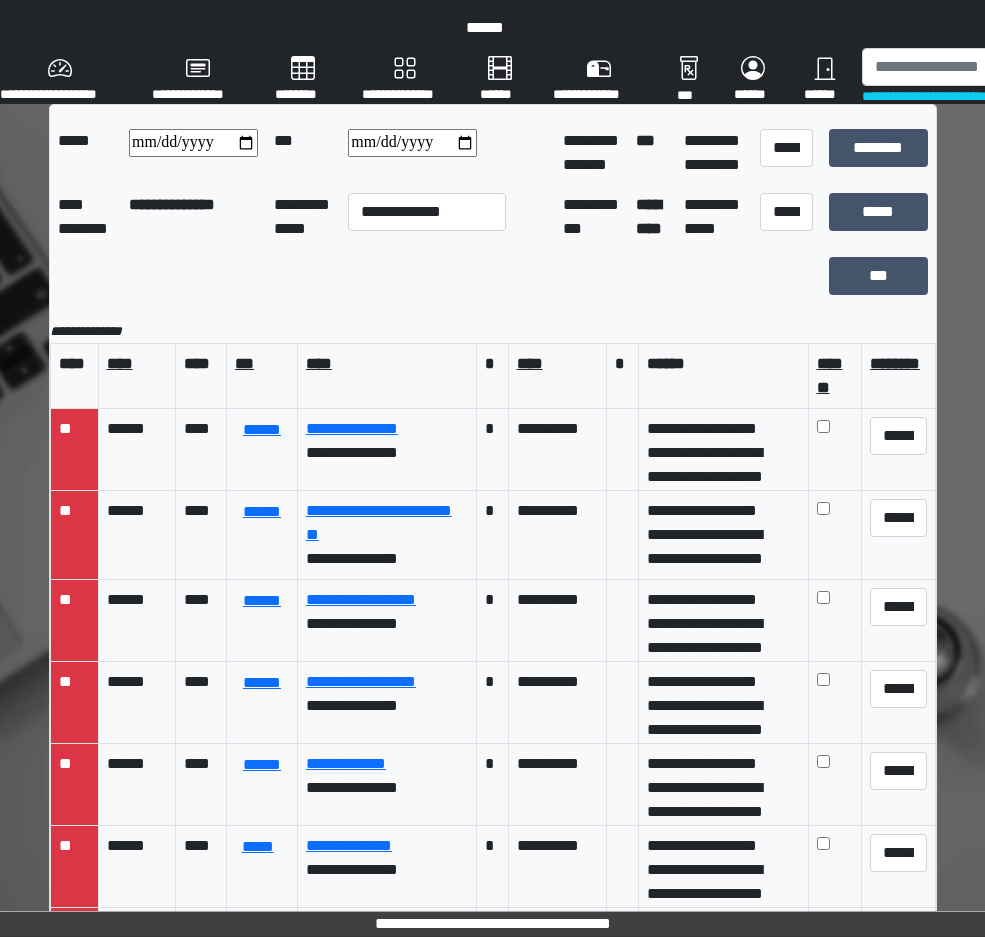 click on "********" at bounding box center (302, 80) 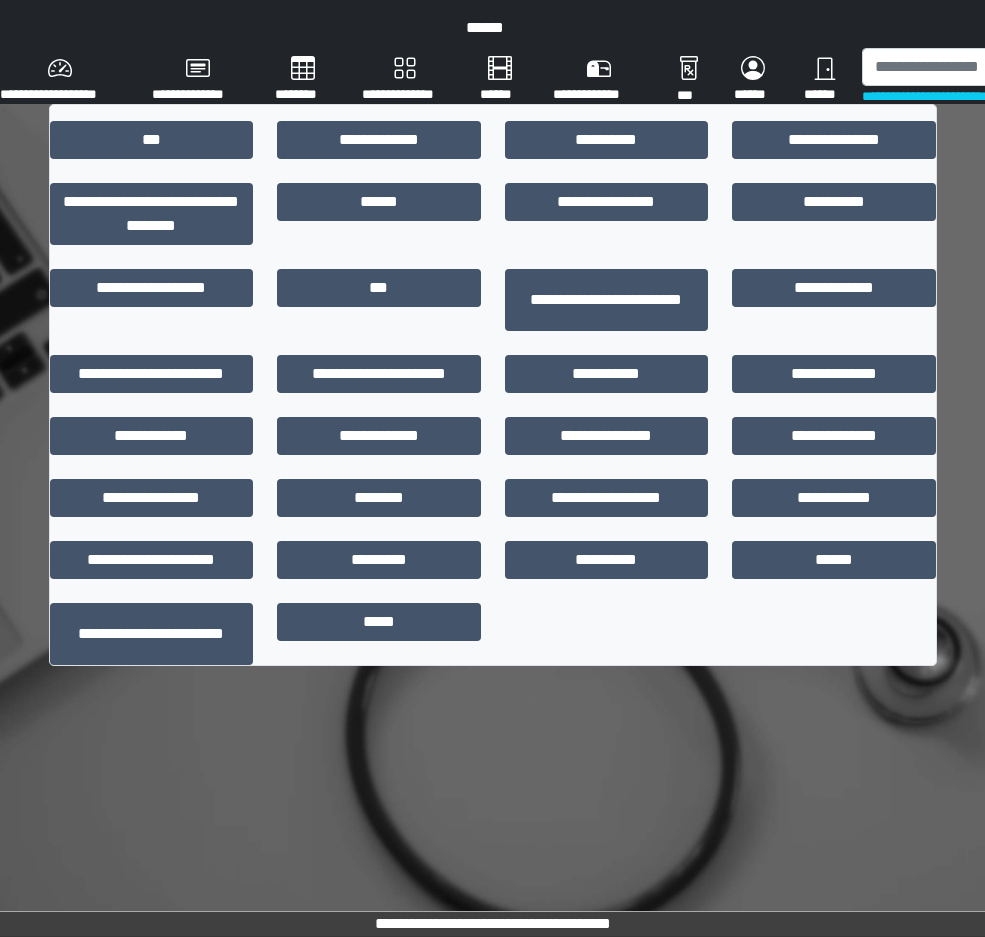 click on "**********" at bounding box center [492, 476] 